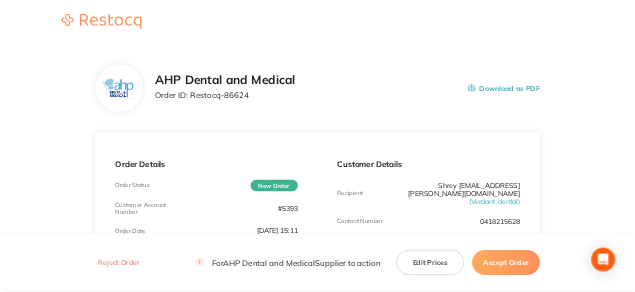 scroll, scrollTop: 0, scrollLeft: 0, axis: both 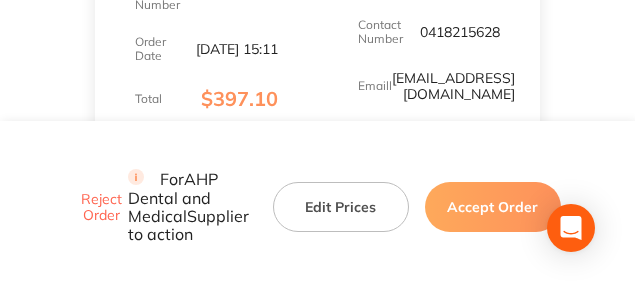 click on "Accept Order" at bounding box center [493, 207] 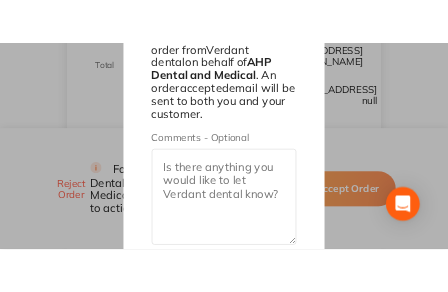 scroll, scrollTop: 600, scrollLeft: 0, axis: vertical 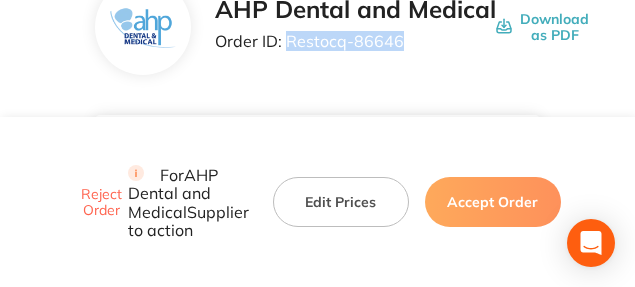 drag, startPoint x: 399, startPoint y: 41, endPoint x: 288, endPoint y: 43, distance: 111.01801 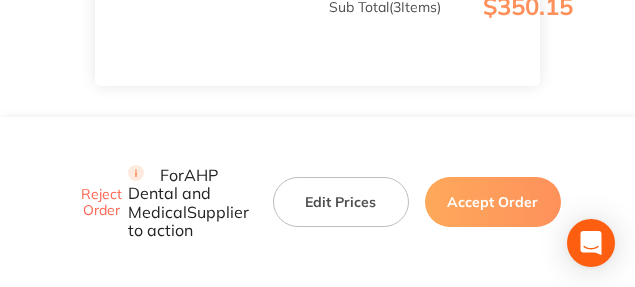 scroll, scrollTop: 1200, scrollLeft: 0, axis: vertical 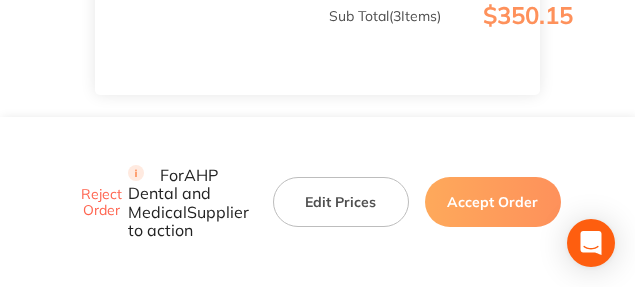 click on "Accept Order" at bounding box center (493, 202) 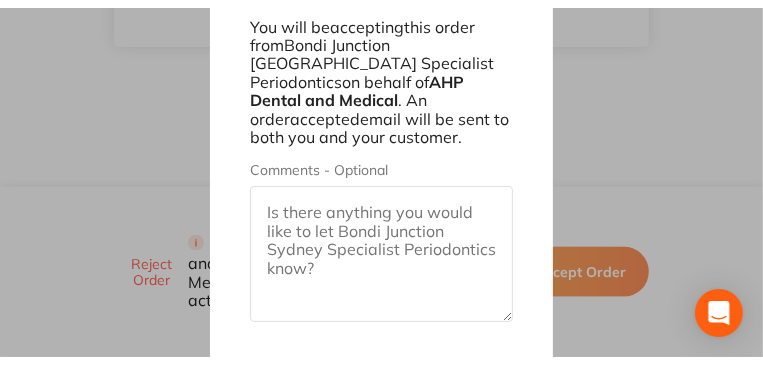 scroll, scrollTop: 1211, scrollLeft: 0, axis: vertical 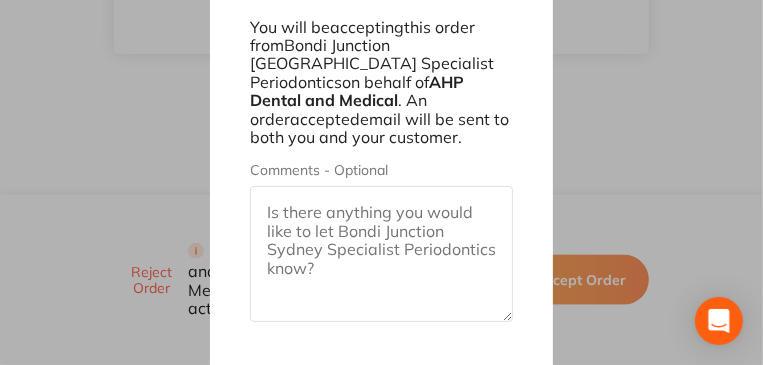 click on "Cancel Confirm" at bounding box center [381, 410] 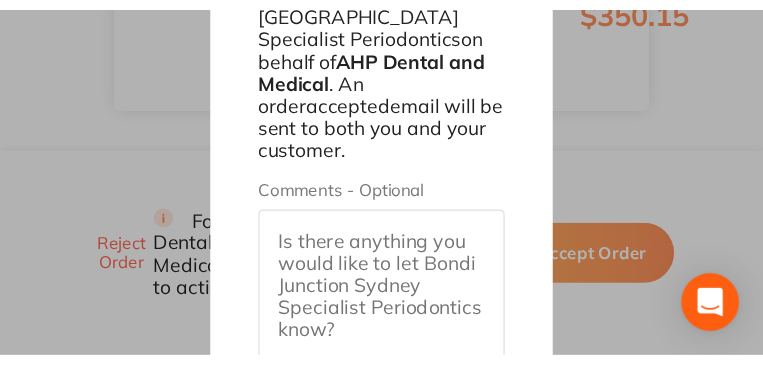 scroll, scrollTop: 1210, scrollLeft: 0, axis: vertical 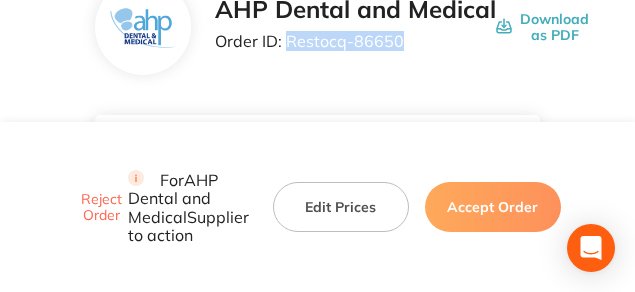 drag, startPoint x: 403, startPoint y: 42, endPoint x: 289, endPoint y: 48, distance: 114.15778 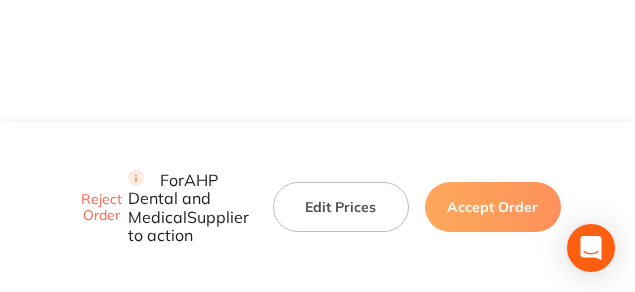 scroll, scrollTop: 1150, scrollLeft: 0, axis: vertical 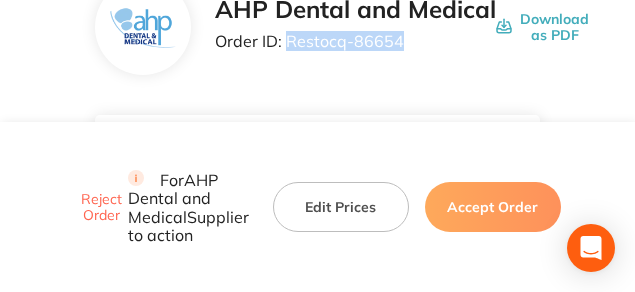 drag, startPoint x: 402, startPoint y: 41, endPoint x: 288, endPoint y: 42, distance: 114.00439 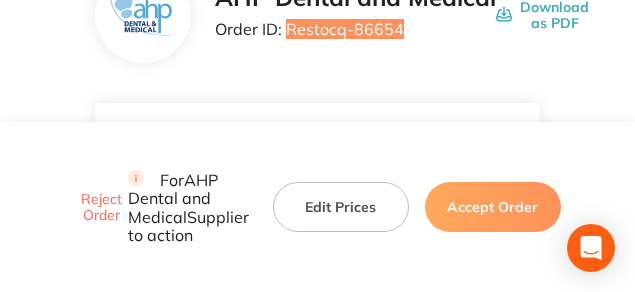scroll, scrollTop: 150, scrollLeft: 0, axis: vertical 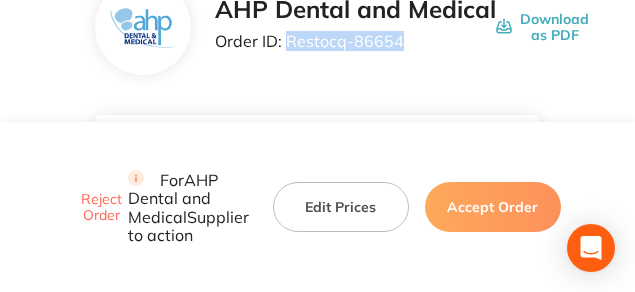 click on "Order ID: Restocq- 86654" at bounding box center [355, 41] 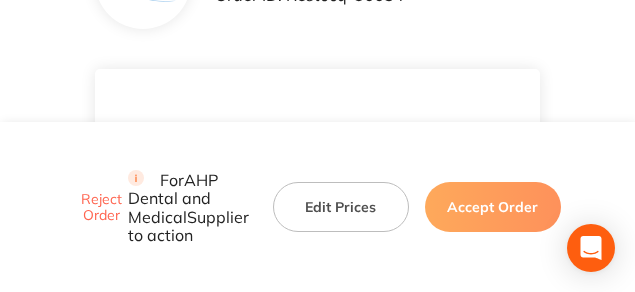 scroll, scrollTop: 181, scrollLeft: 0, axis: vertical 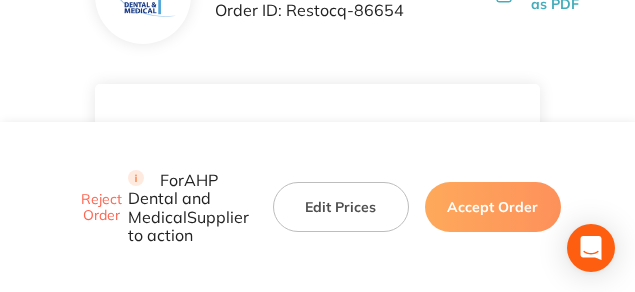 click on "AHP Dental and Medical Order ID: Restocq- 86654 Download as PDF" at bounding box center (317, -4) 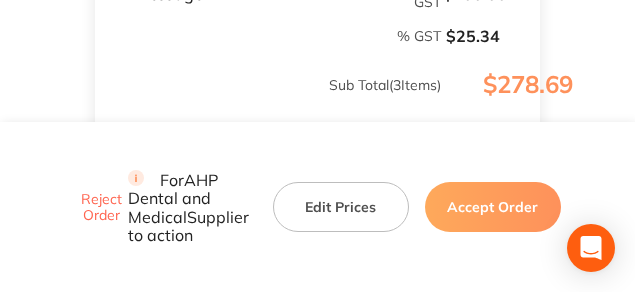 scroll, scrollTop: 1181, scrollLeft: 0, axis: vertical 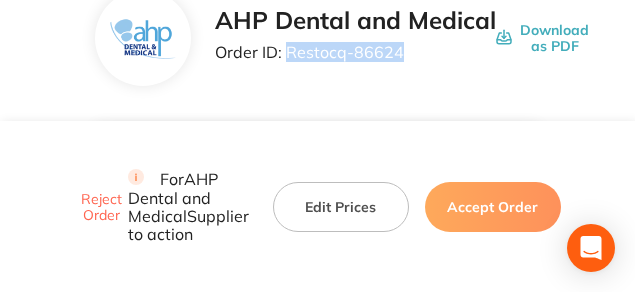 drag, startPoint x: 400, startPoint y: 54, endPoint x: 289, endPoint y: 50, distance: 111.07205 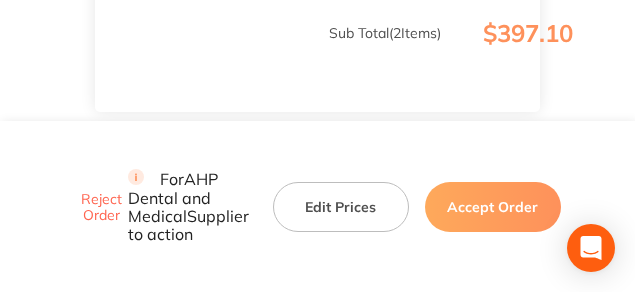 scroll, scrollTop: 1089, scrollLeft: 0, axis: vertical 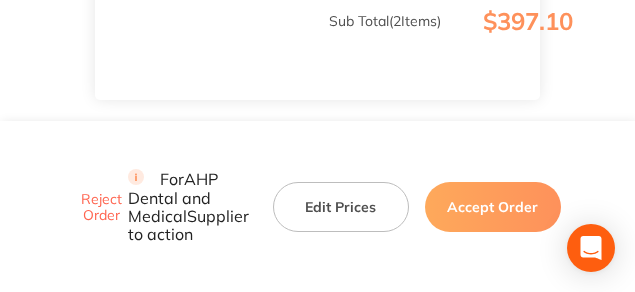 click on "Accept Order" at bounding box center (493, 207) 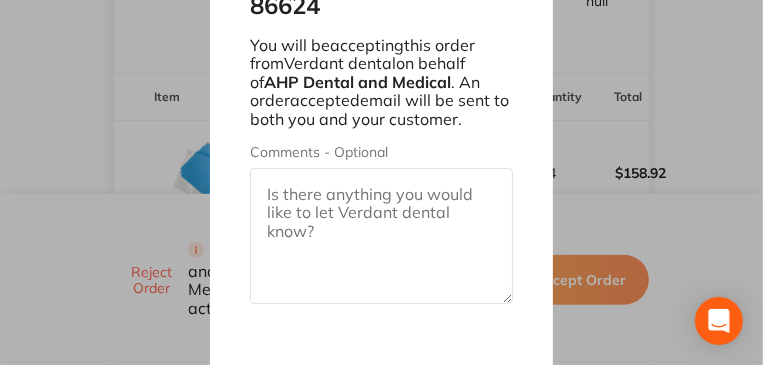 scroll, scrollTop: 439, scrollLeft: 0, axis: vertical 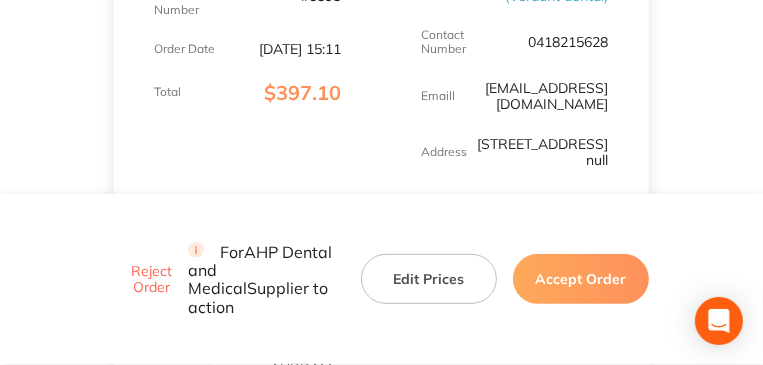 click on "Accept Order" at bounding box center (581, 280) 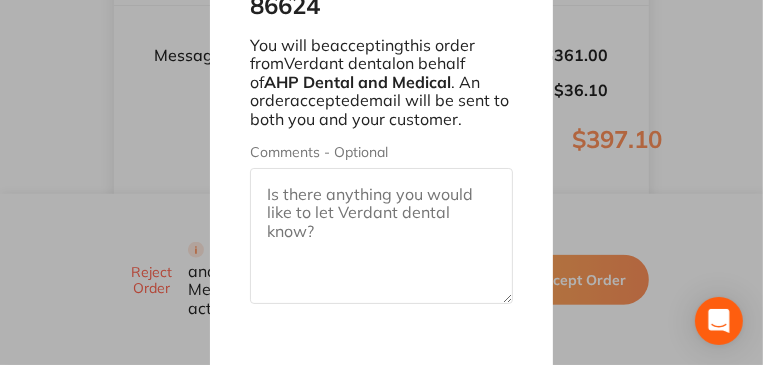 scroll, scrollTop: 1089, scrollLeft: 0, axis: vertical 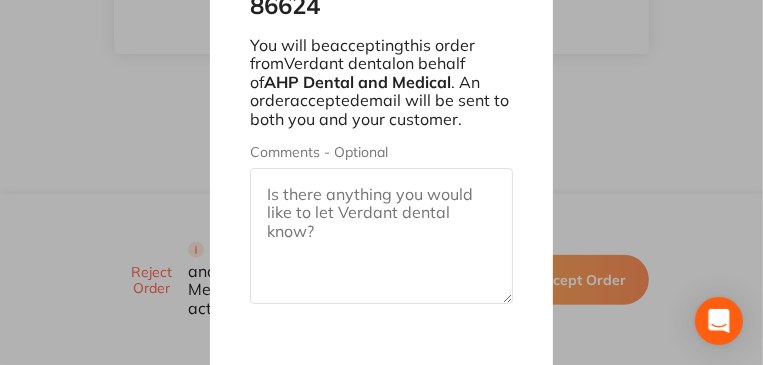 click on "Cancel Confirm" at bounding box center (381, 392) 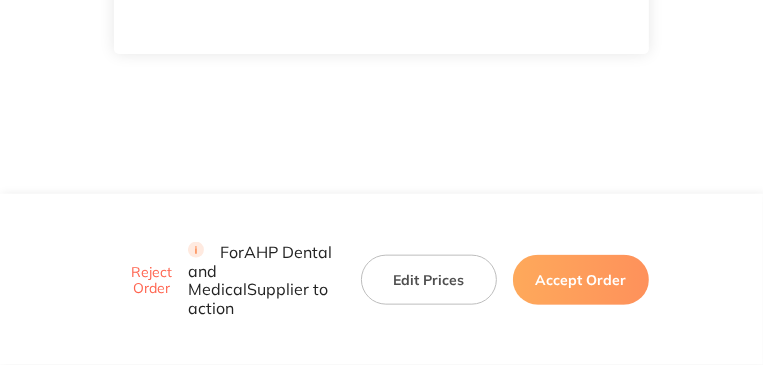 scroll, scrollTop: 1089, scrollLeft: 0, axis: vertical 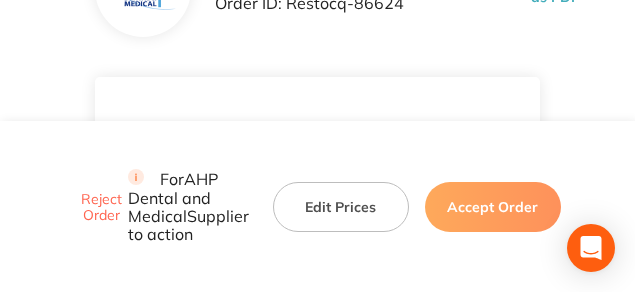 click on "AHP Dental and Medical Order ID: Restocq- 86624 Download as PDF Order Details Order Status New Order Customer Account Number #5393 Order Date Jul 15 2025, 15:11 Total  $397.10 Customer Details Recipient Shrey shreyas.surya@gmail.com  ( Verdant dental ) Contact Number 0418215628 Emaill info.verdantdental@gmail.com Address Suite 1, Level 1/326 Keilor Rd, Niddrie VIC 3042 null  Item Contract Price Excl. GST RRP Price Excl. GST Quantity Total Aureum Non-Latex Dental Dam Product   Code:  AURDAM $31.82 $44.91 4 $158.92 Titems Diagnostic Emulating Strips Class 6 Product   Code:  TEI - $88.09 3 $202.08 Message: - Sub Total Excl. GST $361.00 % GST $36.10 Sub Total  ( 2  Items) $397.10 Aureum Non-Latex Dental Dam Product Code:  AURDAM Contract Price Excl. GST $31.82 RRP Price Excl. GST $44.91 Quantity 4 Titems Diagnostic Emulating Strips Class 6 Product Code:  TEI Contract Price Excl. GST - RRP Price Excl. GST $88.09 Quantity 3 Sub Total Excl. GST                                                   $361.00 % Gst $36.10 2" at bounding box center [317, 531] 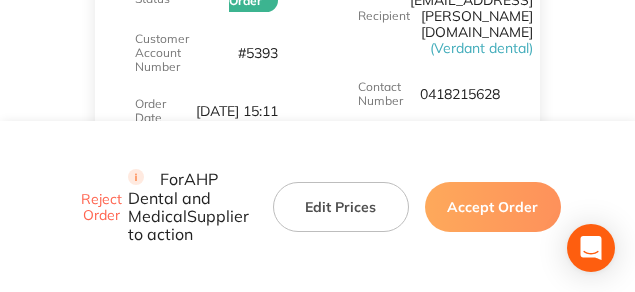 scroll, scrollTop: 438, scrollLeft: 0, axis: vertical 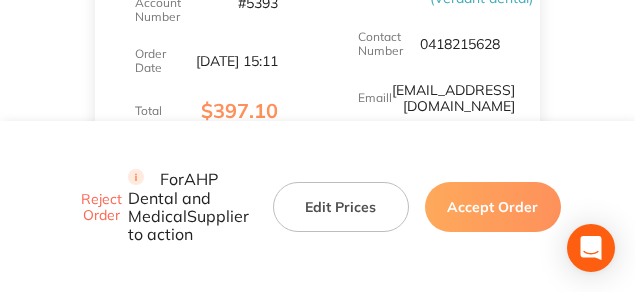 click on "Customer Details Recipient Shrey shreyas.surya@gmail.com  ( Verdant dental ) Contact Number 0418215628 Emaill info.verdantdental@gmail.com Address Suite 1, Level 1/326 Keilor Rd, Niddrie VIC 3042 null" at bounding box center (429, 30) 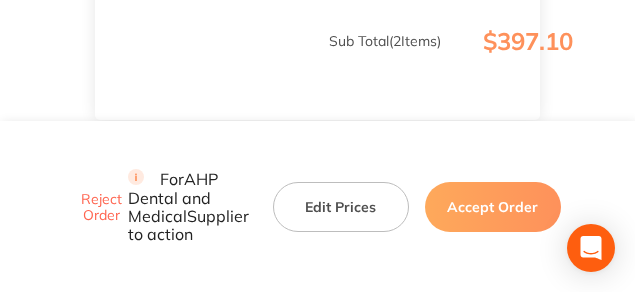 scroll, scrollTop: 1100, scrollLeft: 0, axis: vertical 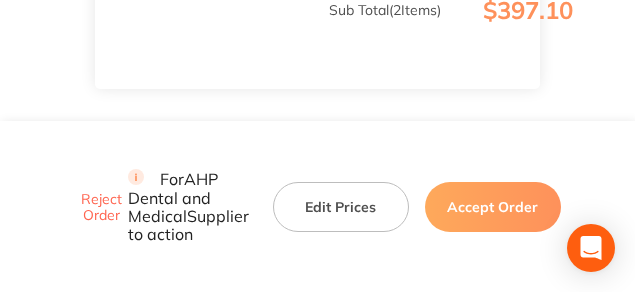 click on "Accept Order" at bounding box center (493, 207) 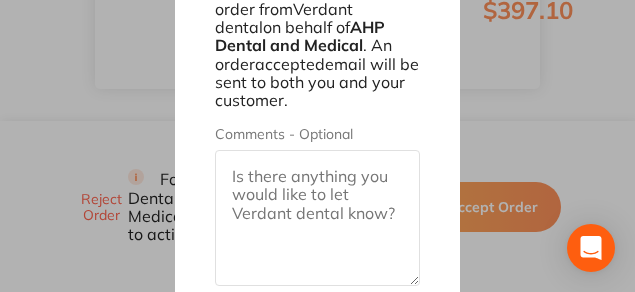 scroll, scrollTop: 1314, scrollLeft: 0, axis: vertical 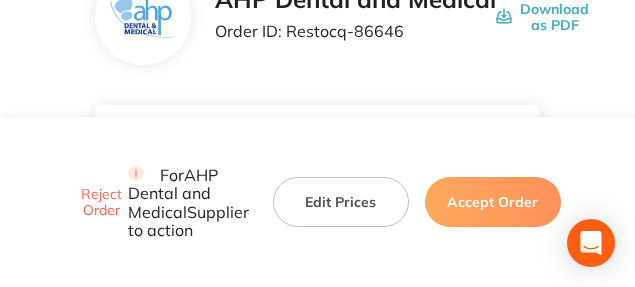click on "AHP Dental and Medical Order ID: Restocq- 86646" at bounding box center [355, 17] 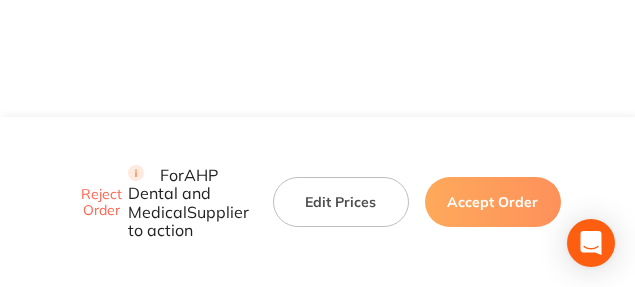 scroll, scrollTop: 1360, scrollLeft: 0, axis: vertical 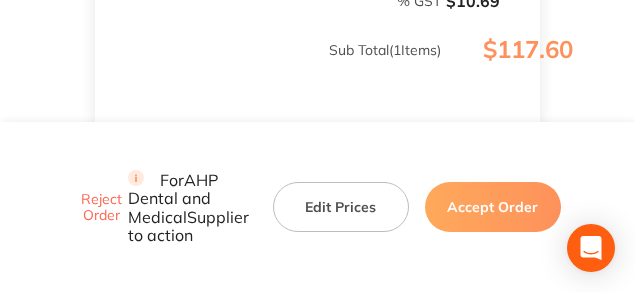 drag, startPoint x: 248, startPoint y: 11, endPoint x: 337, endPoint y: 16, distance: 89.140335 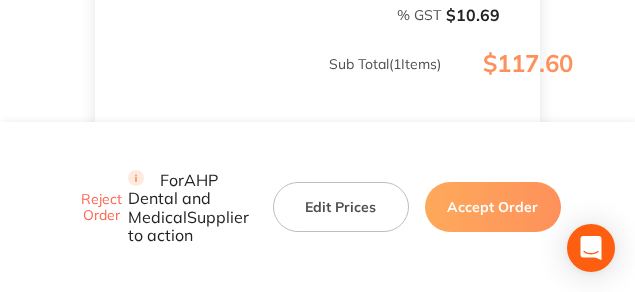 scroll, scrollTop: 939, scrollLeft: 0, axis: vertical 